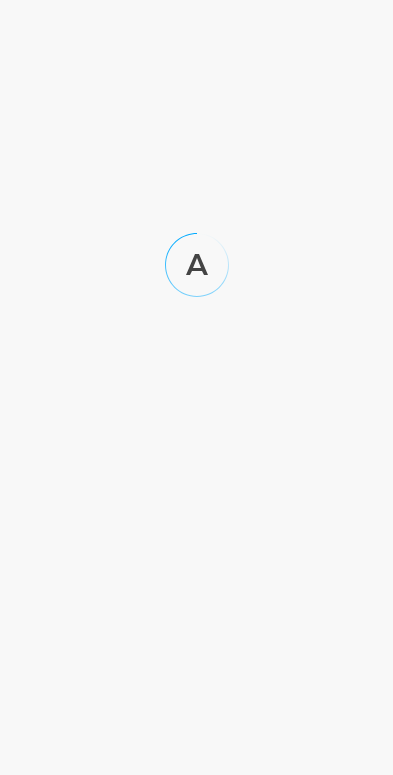 scroll, scrollTop: 0, scrollLeft: 0, axis: both 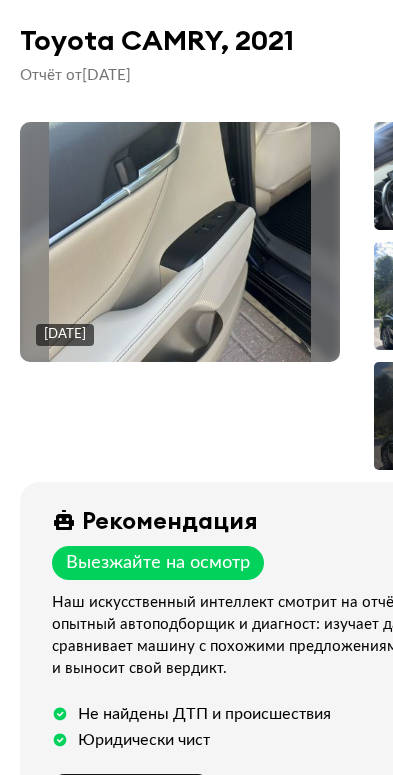 click at bounding box center [180, 242] 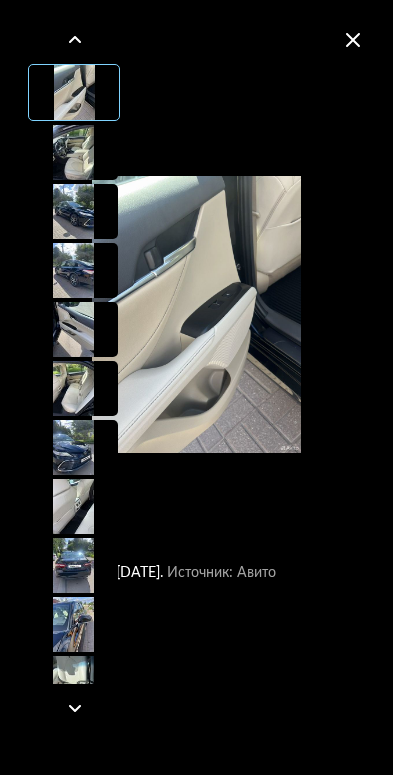 click at bounding box center (196, 314) 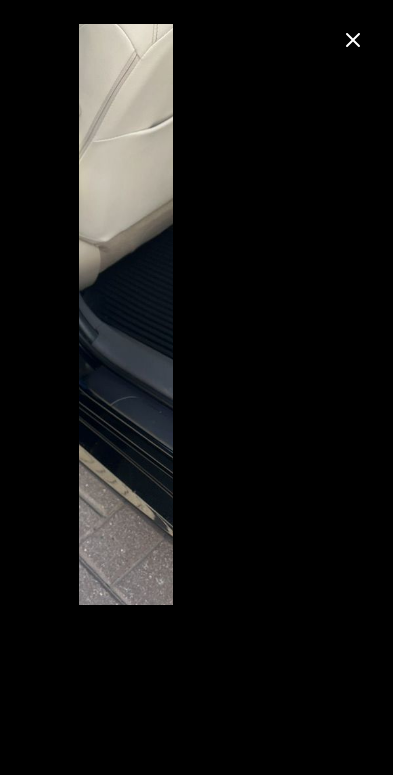 click at bounding box center [-63, 336] 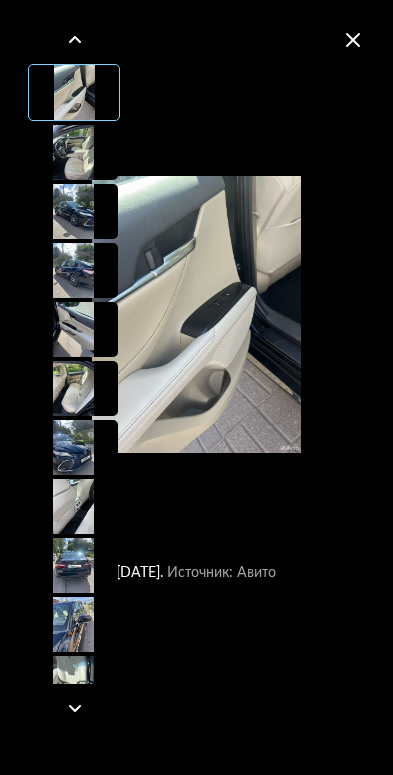 click at bounding box center [196, 314] 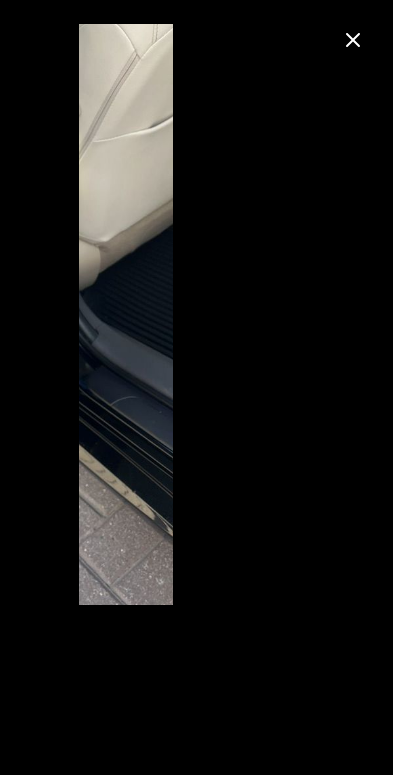 click at bounding box center [-63, 336] 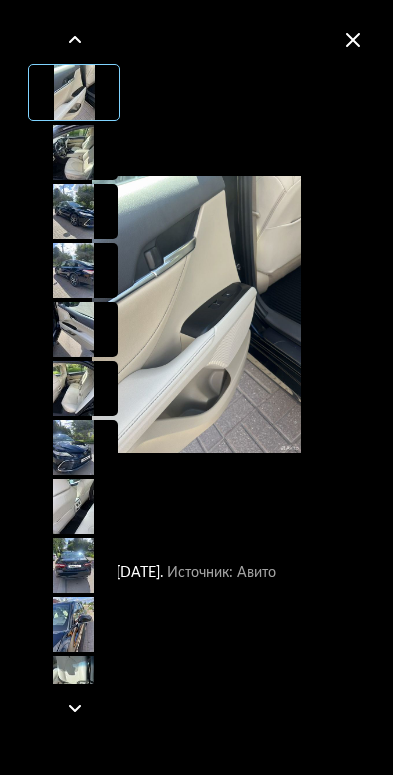 click on "[DATE] Источник: Авито [DATE] Источник: Авито" at bounding box center [196, 314] 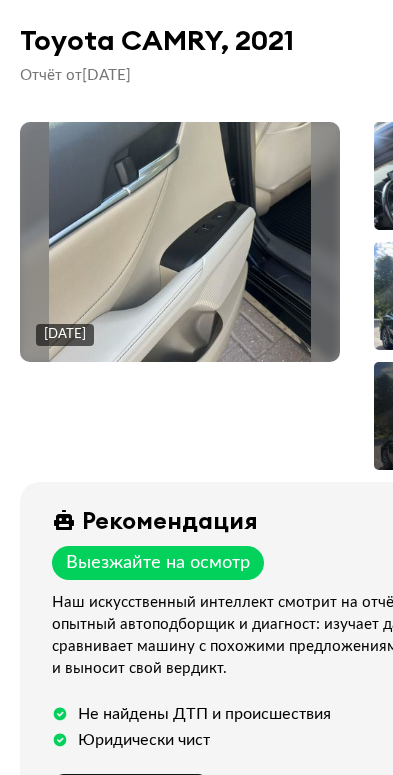 click at bounding box center (444, 296) 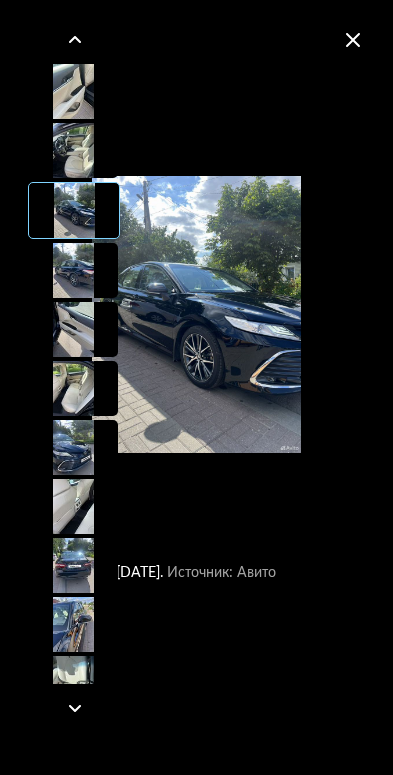 click at bounding box center [73, 270] 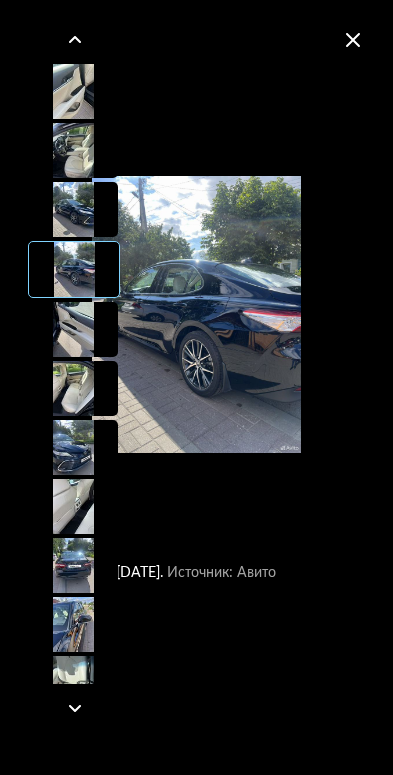 click at bounding box center (73, 329) 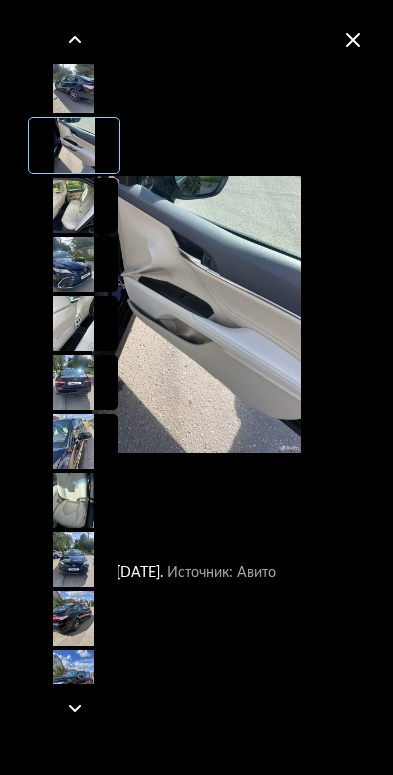 scroll, scrollTop: 200, scrollLeft: 0, axis: vertical 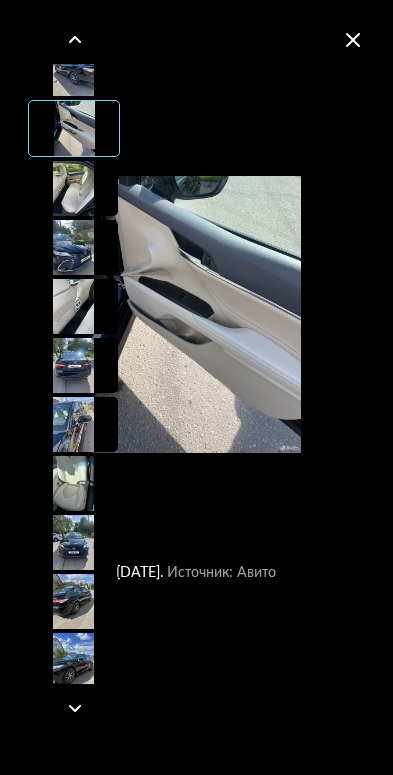 click at bounding box center [73, 247] 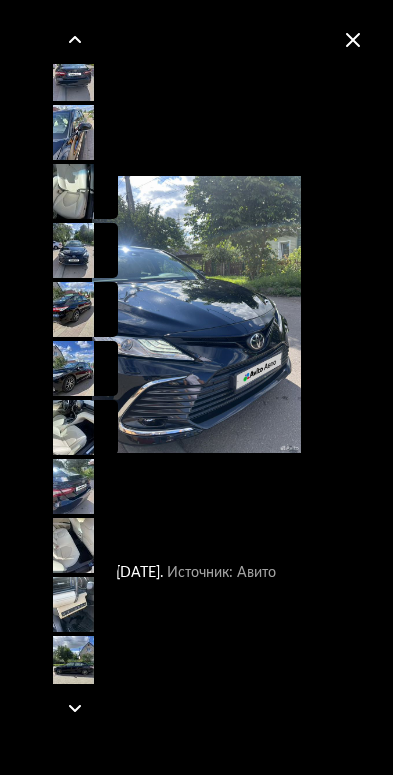 scroll, scrollTop: 500, scrollLeft: 0, axis: vertical 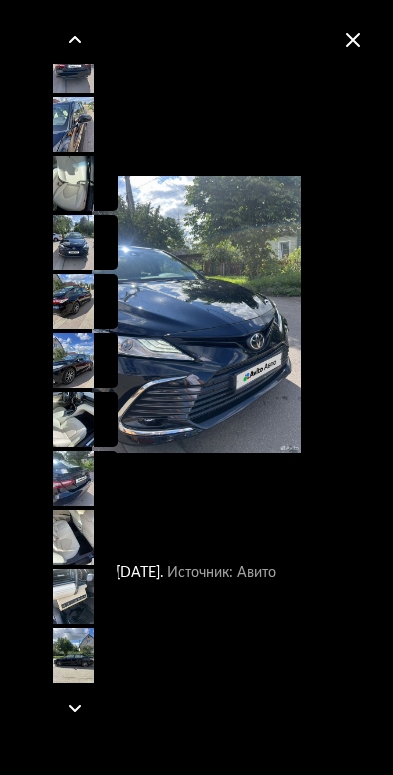 click at bounding box center [73, 65] 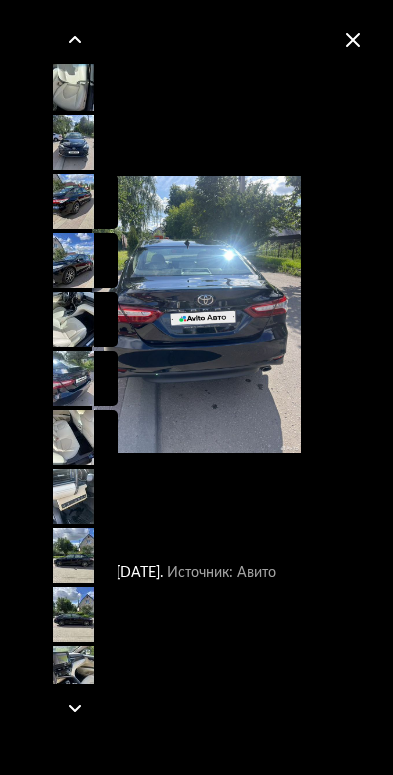 scroll, scrollTop: 700, scrollLeft: 0, axis: vertical 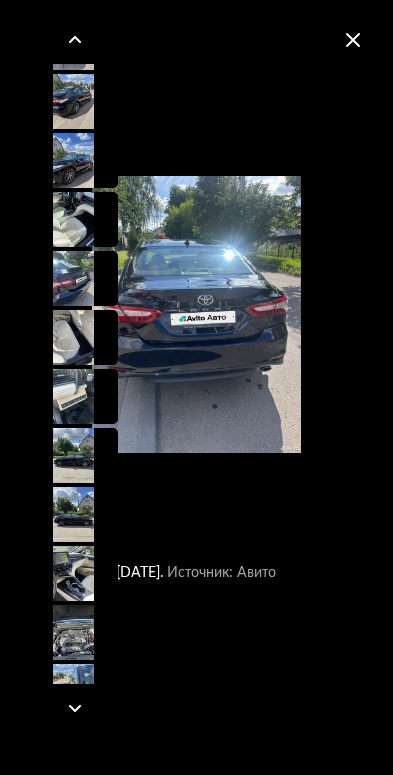 click at bounding box center (73, 42) 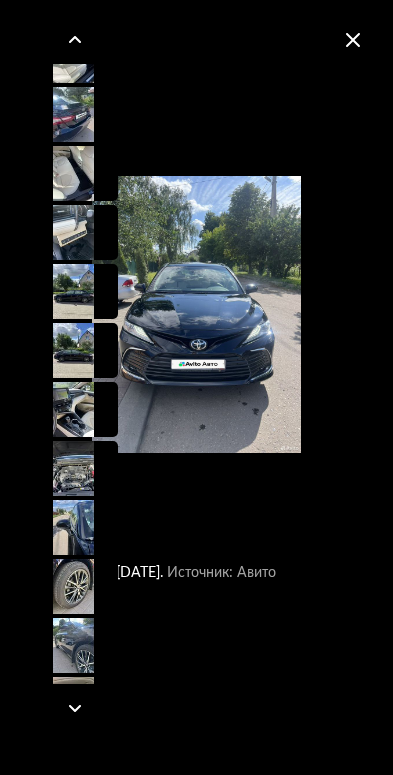 scroll, scrollTop: 900, scrollLeft: 0, axis: vertical 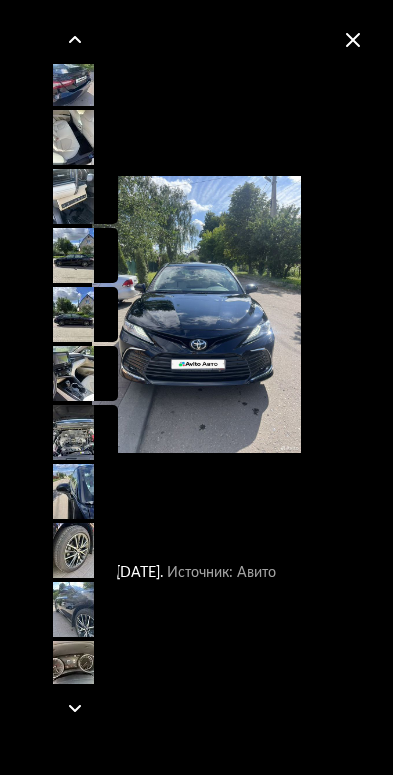 click at bounding box center [73, -99] 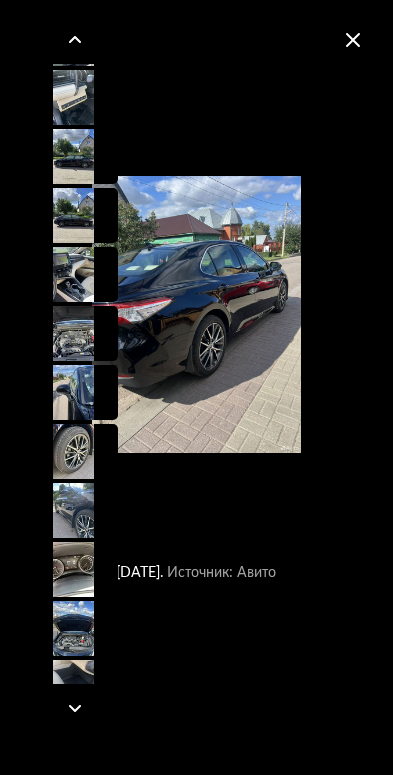 scroll, scrollTop: 1000, scrollLeft: 0, axis: vertical 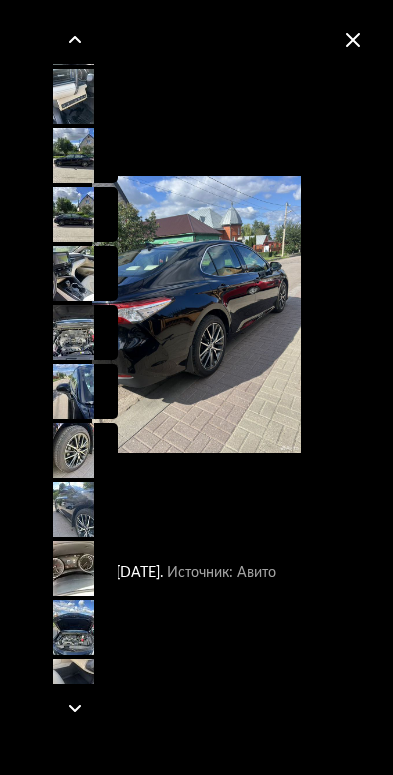 click at bounding box center [73, -140] 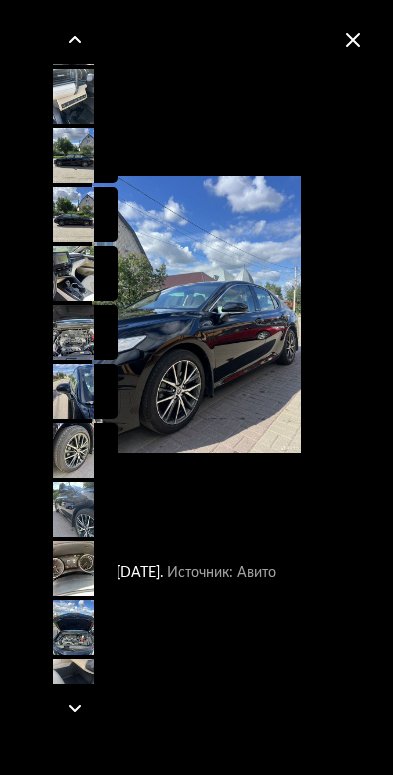 click at bounding box center [73, -81] 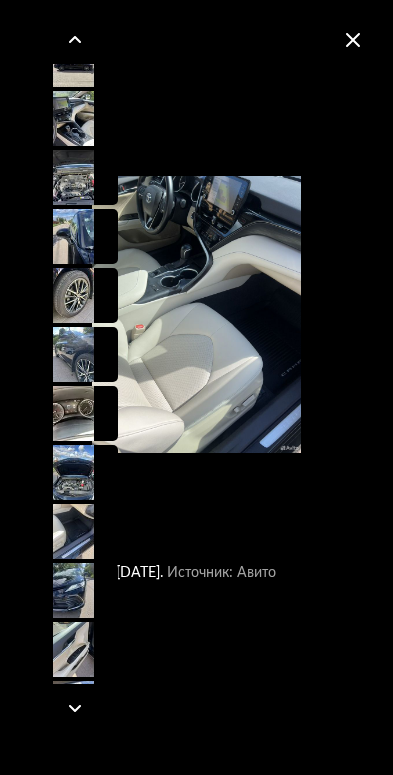 scroll, scrollTop: 1300, scrollLeft: 0, axis: vertical 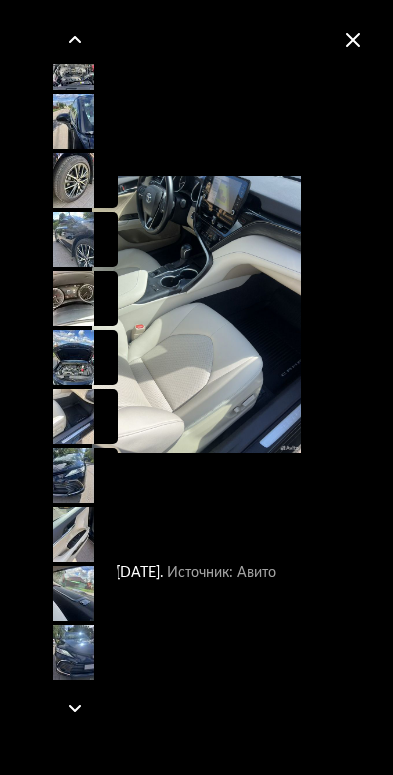 click at bounding box center (73, -292) 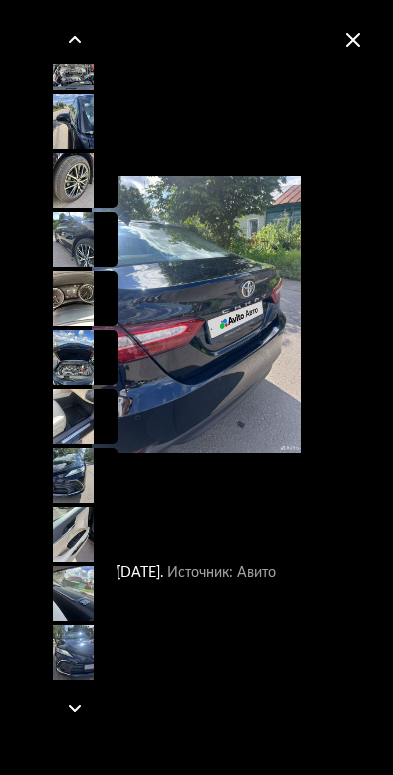 click at bounding box center (73, -233) 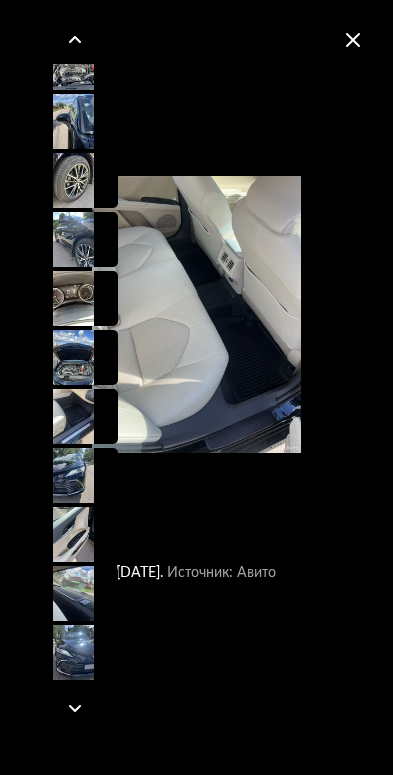 scroll, scrollTop: 1400, scrollLeft: 0, axis: vertical 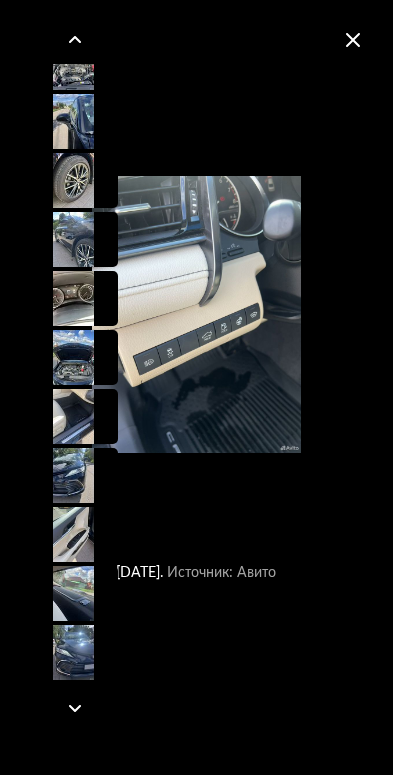 click at bounding box center [73, -115] 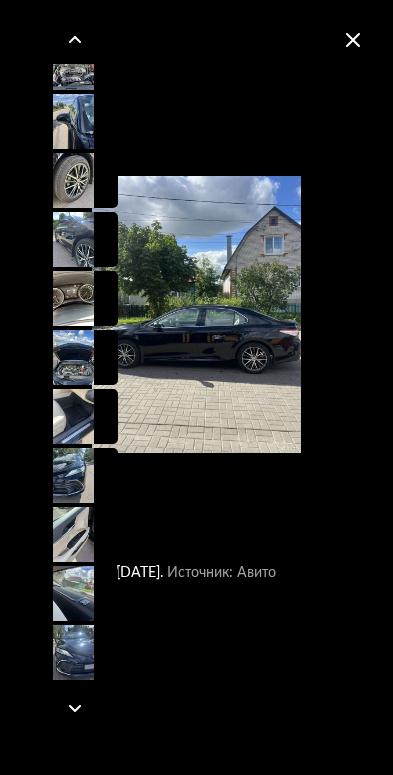 click at bounding box center [73, -56] 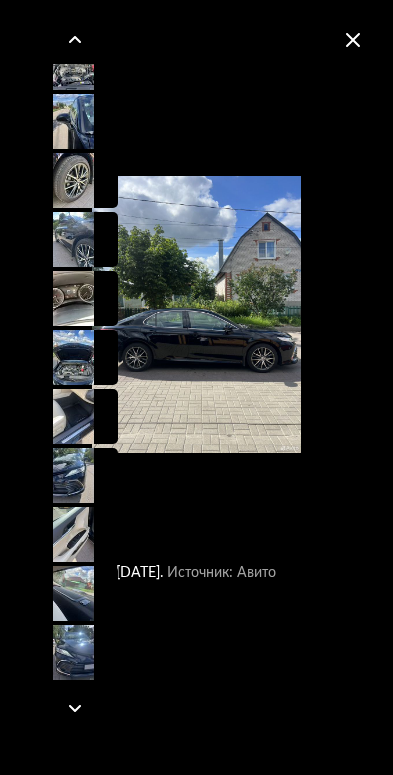 scroll, scrollTop: 1800, scrollLeft: 0, axis: vertical 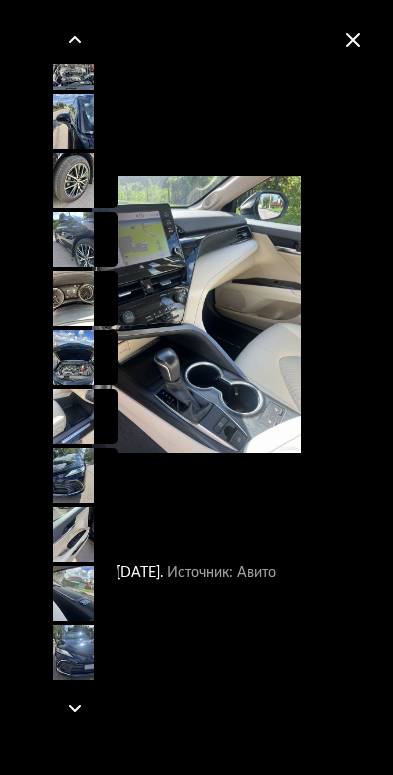 click at bounding box center [73, 62] 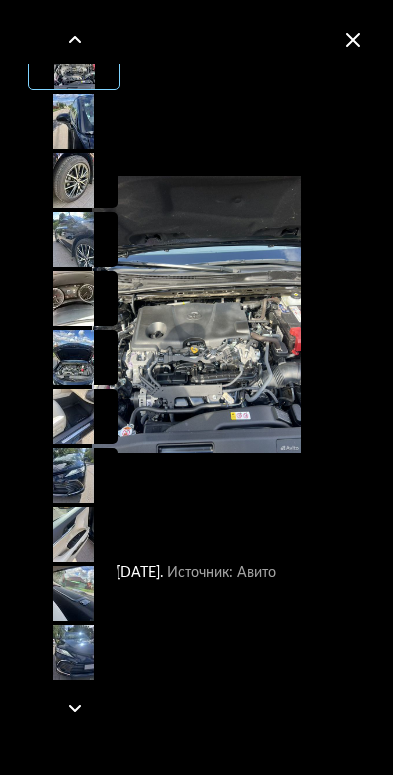 scroll, scrollTop: 2000, scrollLeft: 0, axis: vertical 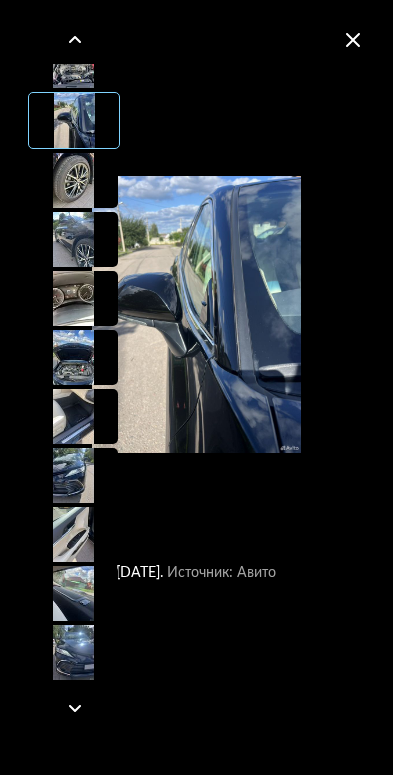 click at bounding box center [73, 180] 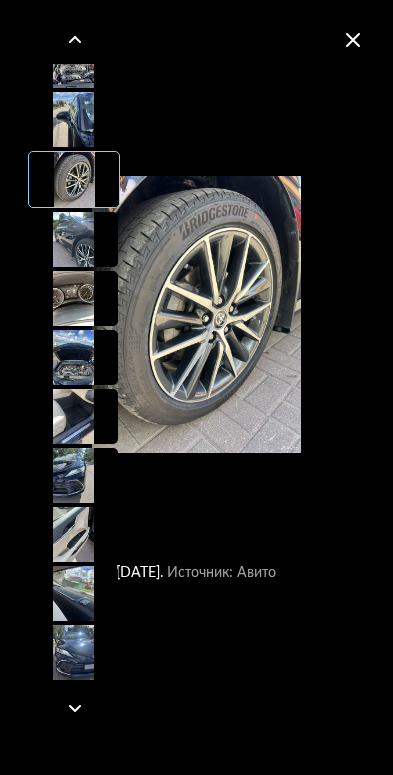 scroll, scrollTop: 2200, scrollLeft: 0, axis: vertical 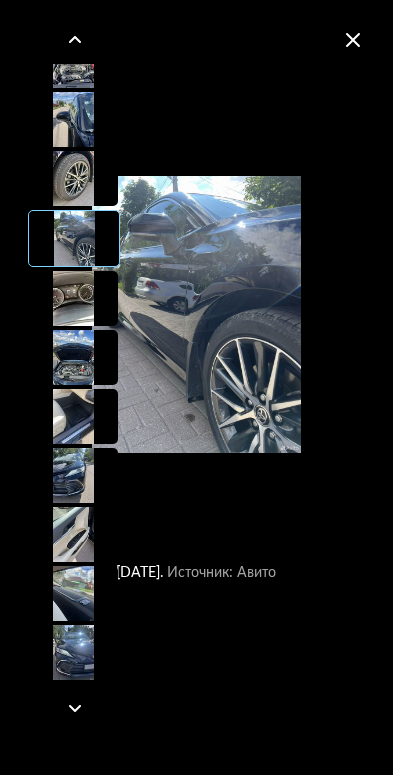 click at bounding box center (73, 298) 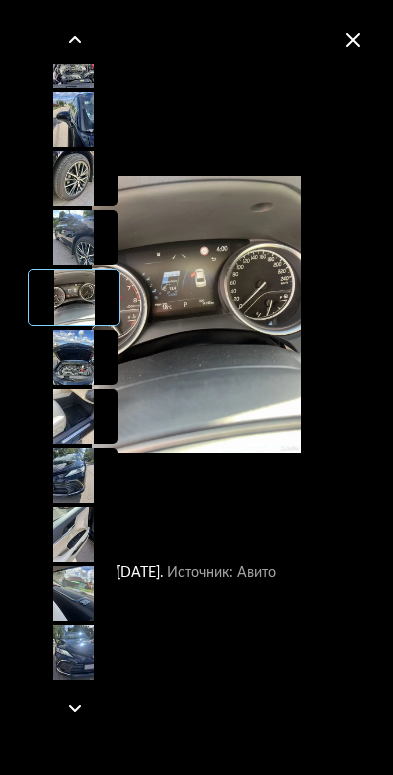 scroll, scrollTop: 2400, scrollLeft: 0, axis: vertical 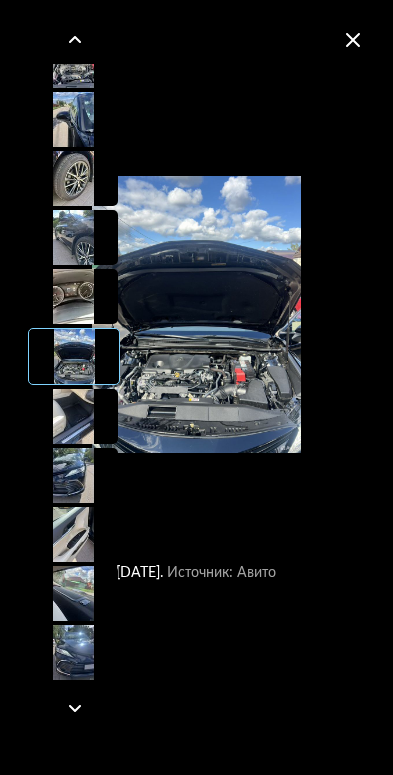 click at bounding box center (73, 416) 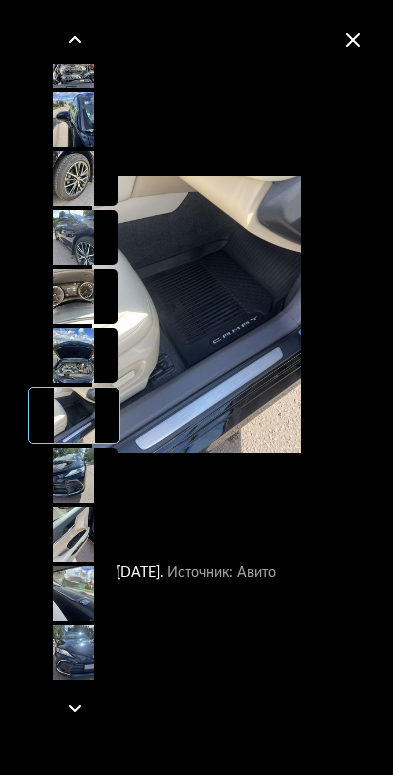 scroll, scrollTop: 2600, scrollLeft: 0, axis: vertical 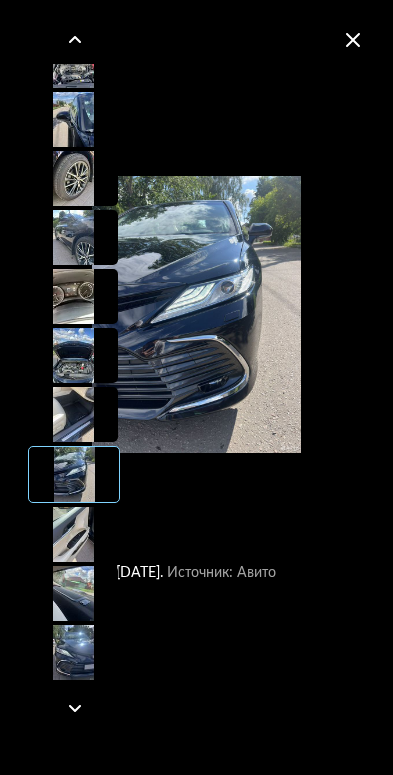 click at bounding box center (73, 534) 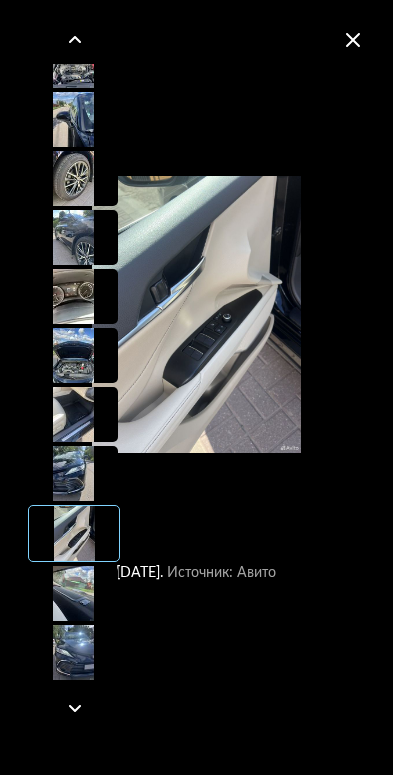 scroll, scrollTop: 2757, scrollLeft: 0, axis: vertical 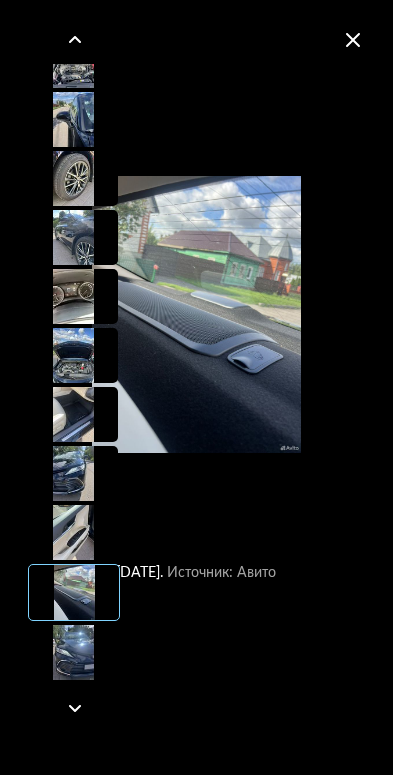 click at bounding box center (73, 652) 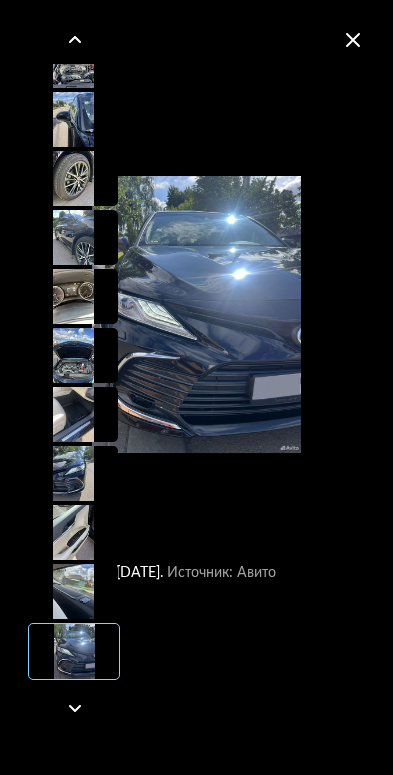 click at bounding box center [353, 40] 